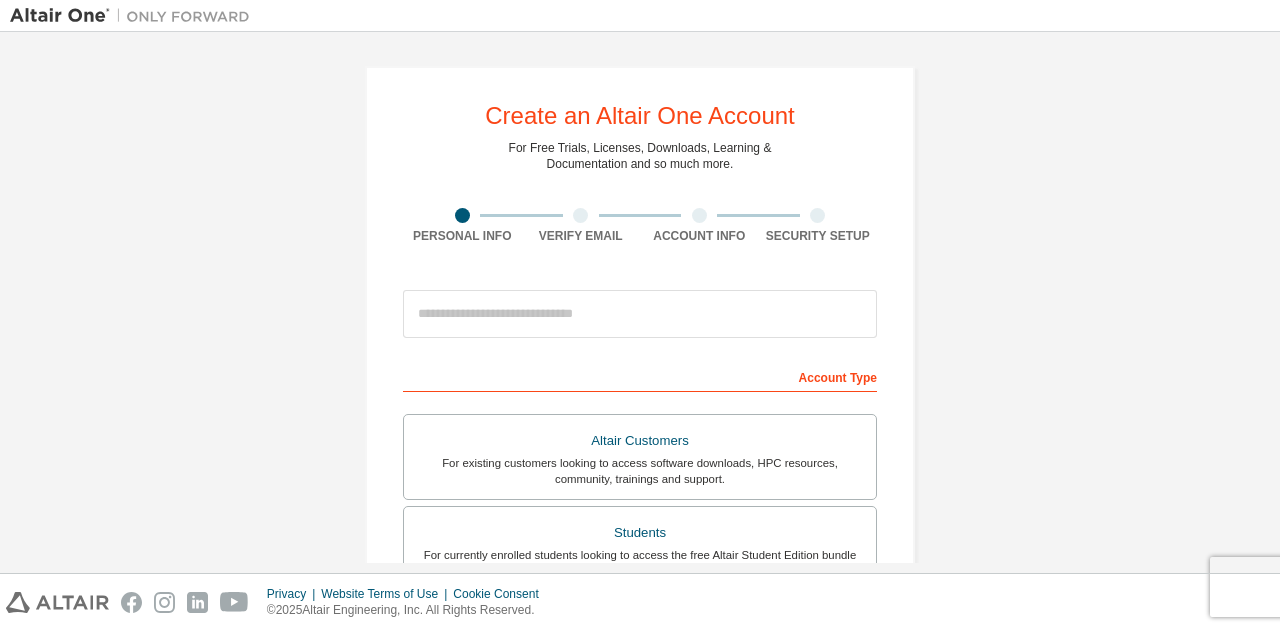 scroll, scrollTop: 0, scrollLeft: 0, axis: both 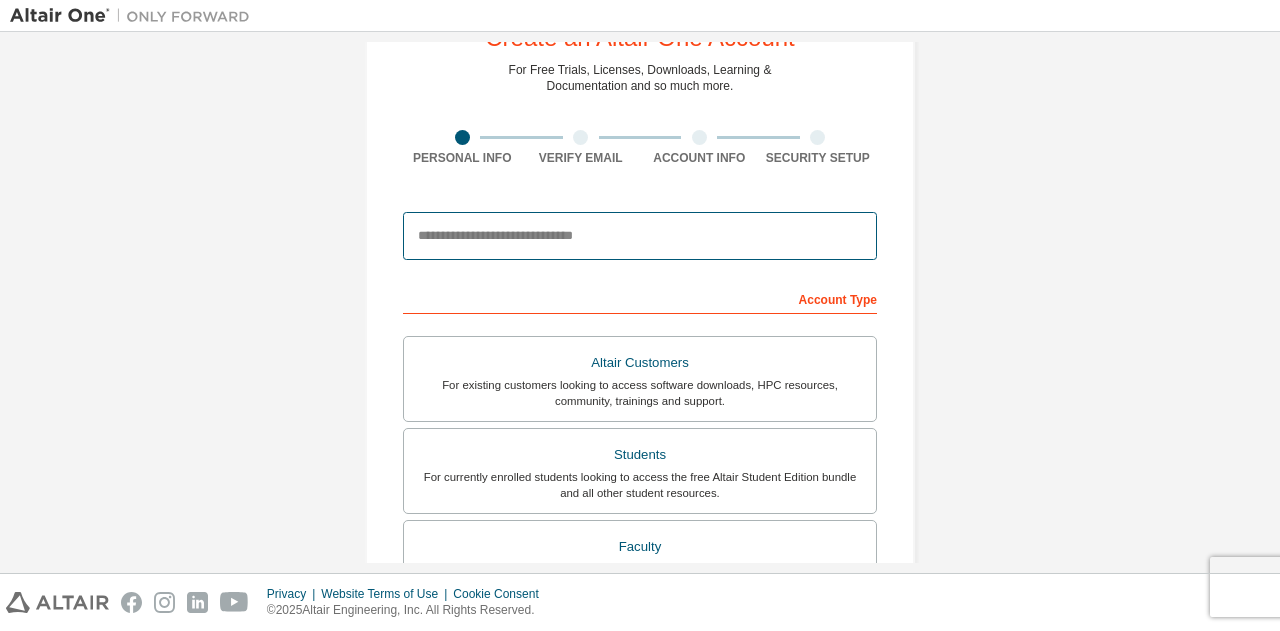 click at bounding box center [640, 236] 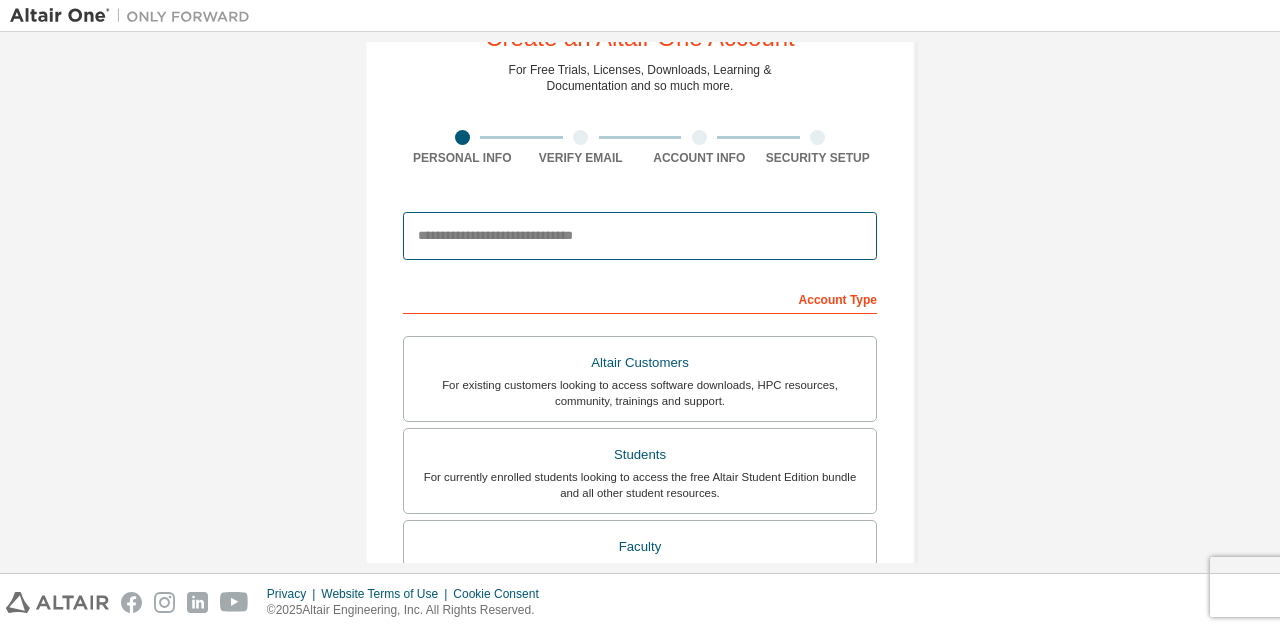type on "**********" 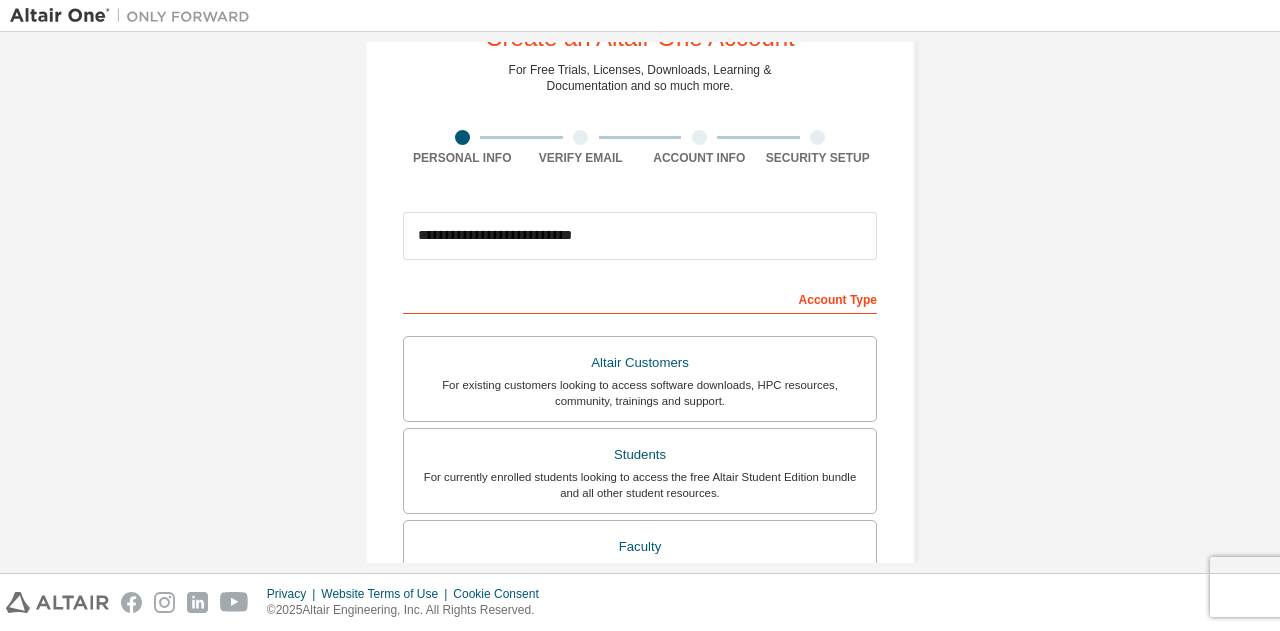 type on "*****" 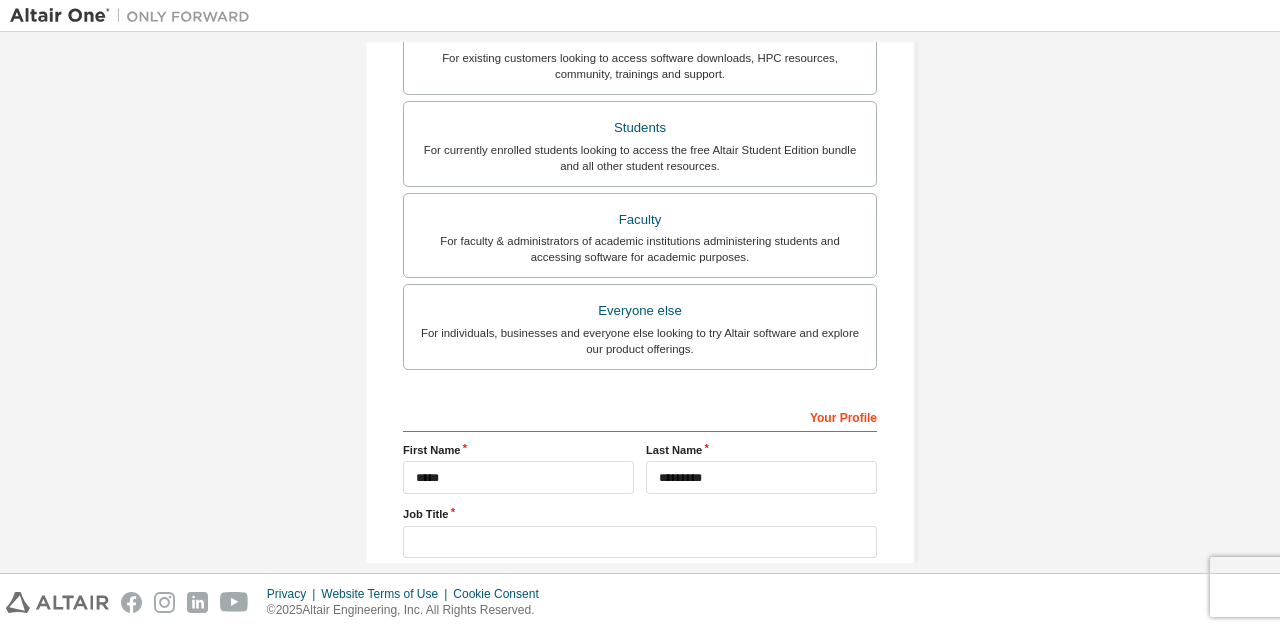 scroll, scrollTop: 532, scrollLeft: 0, axis: vertical 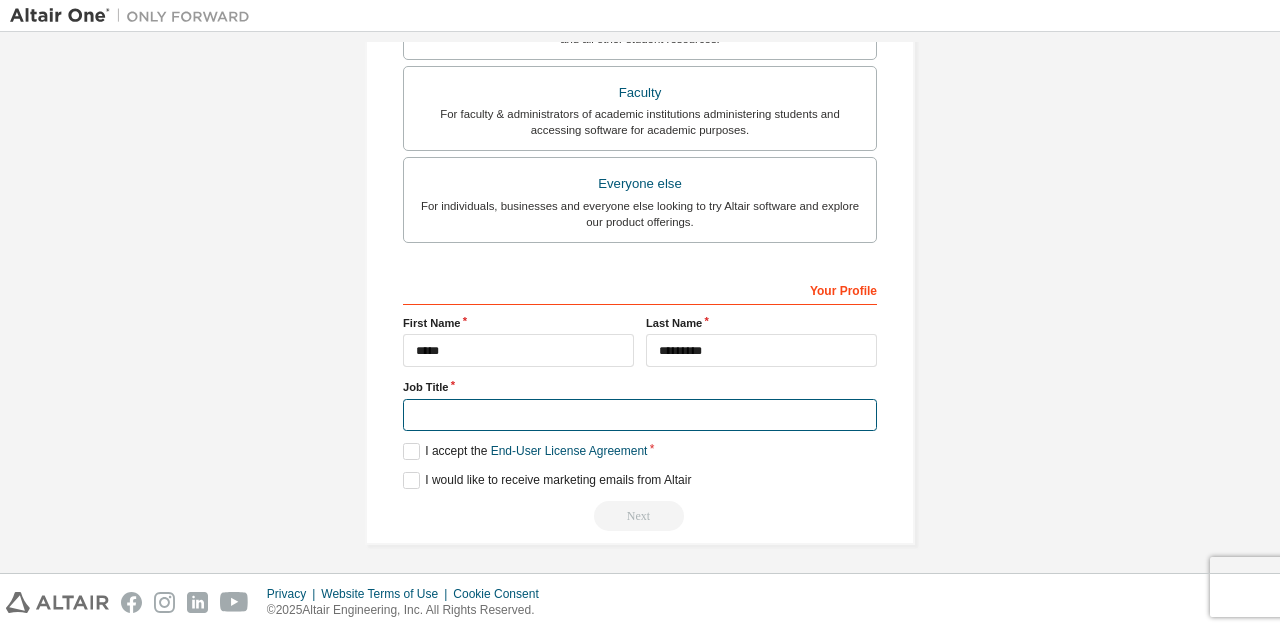 click at bounding box center (640, 415) 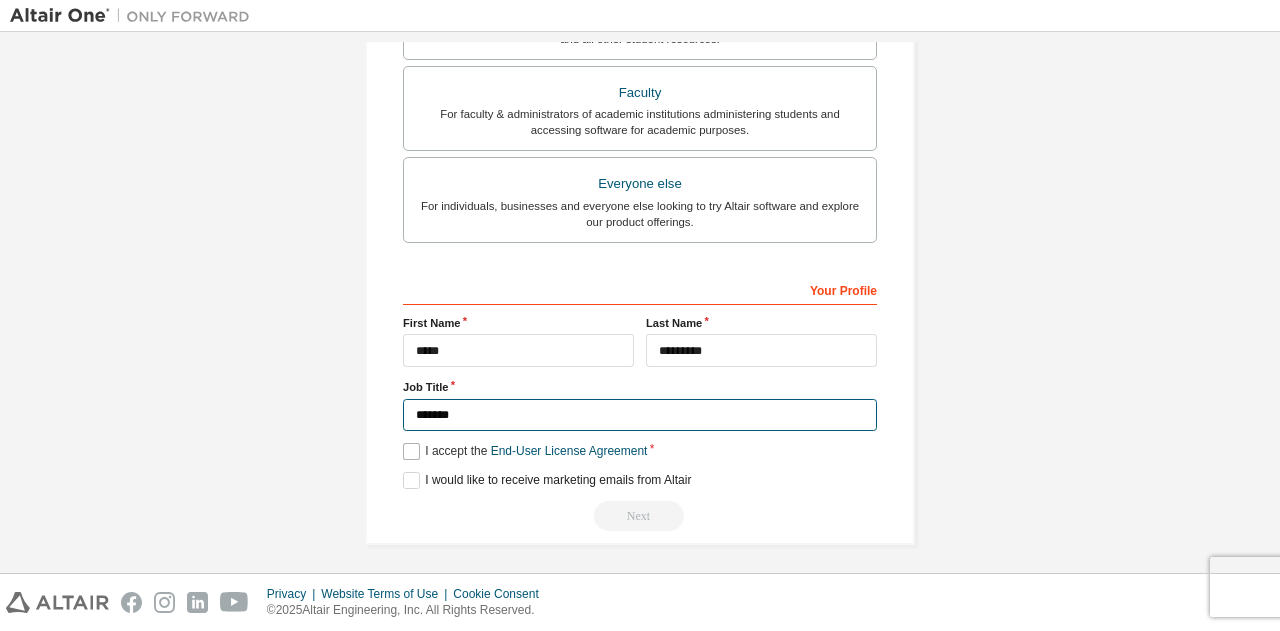 type on "*******" 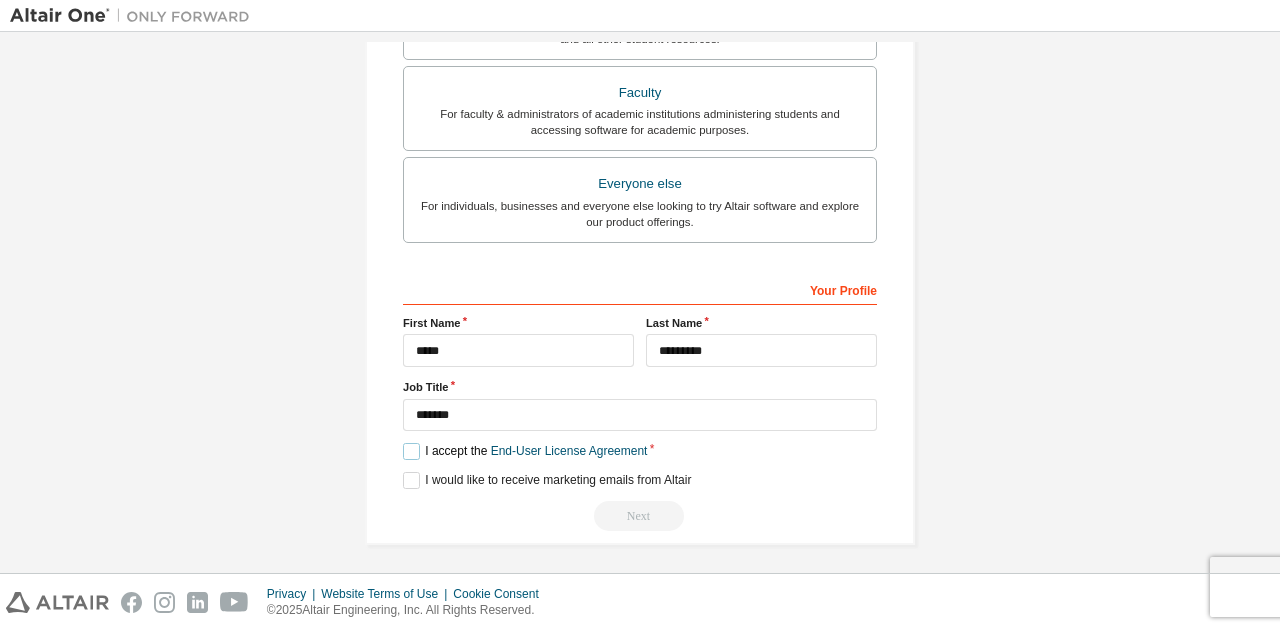 click on "I accept the    End-User License Agreement" at bounding box center [525, 451] 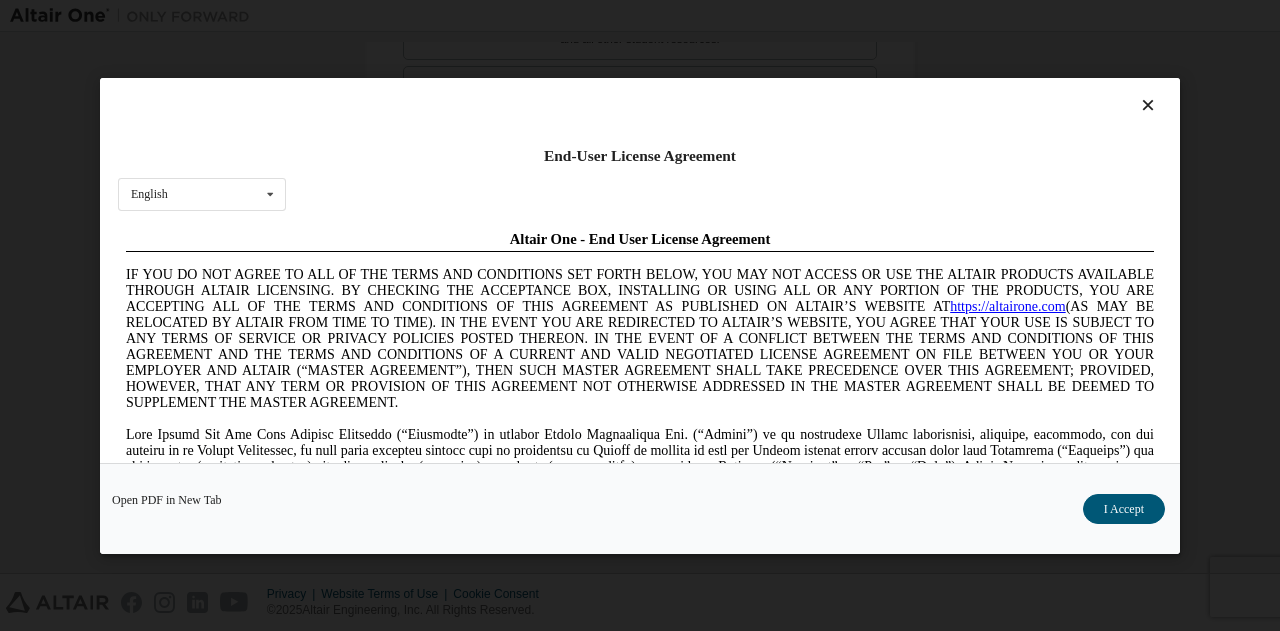 scroll, scrollTop: 0, scrollLeft: 0, axis: both 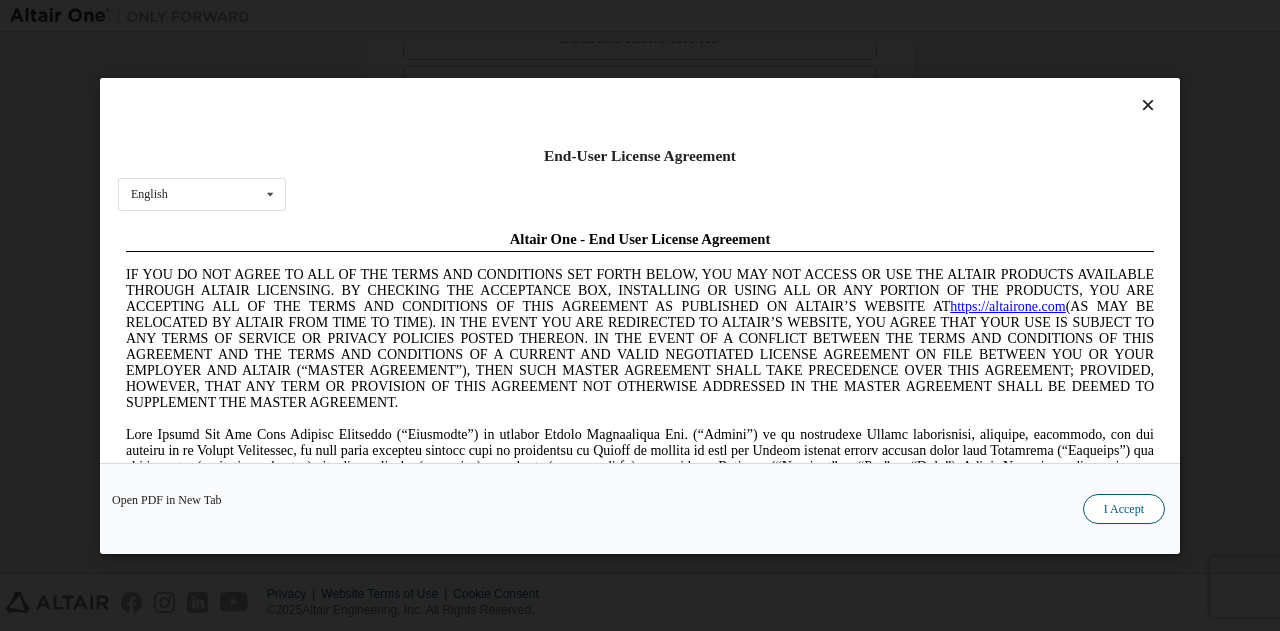 click on "I Accept" at bounding box center [1124, 508] 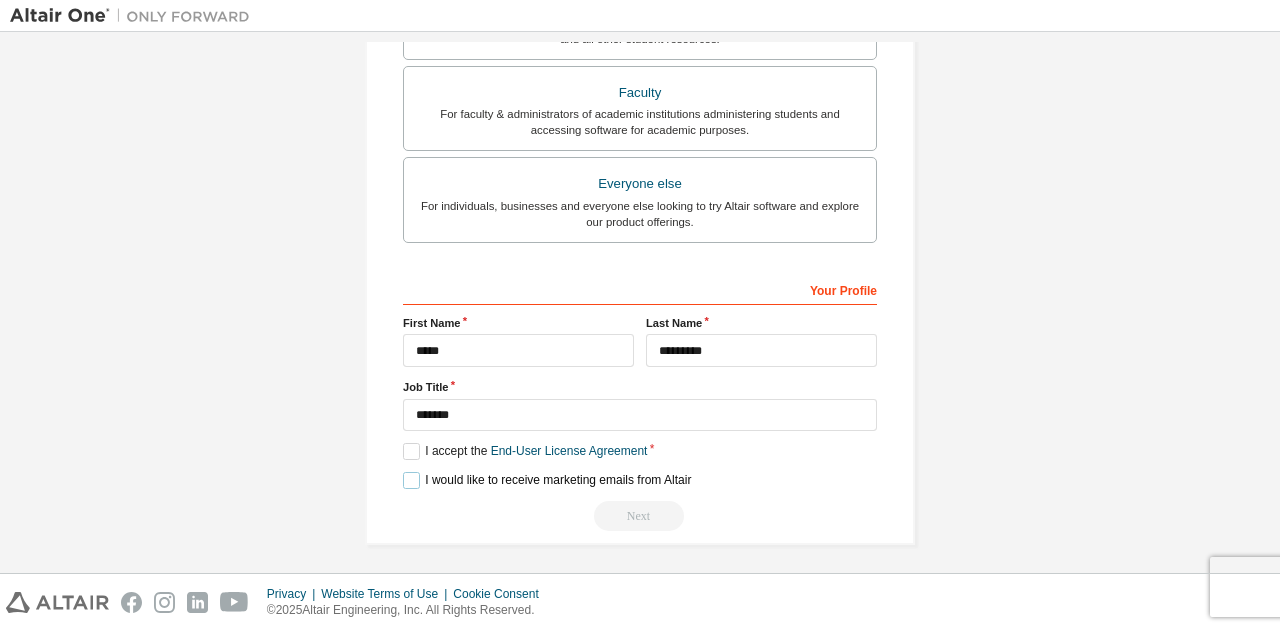click on "I would like to receive marketing emails from Altair" at bounding box center (547, 480) 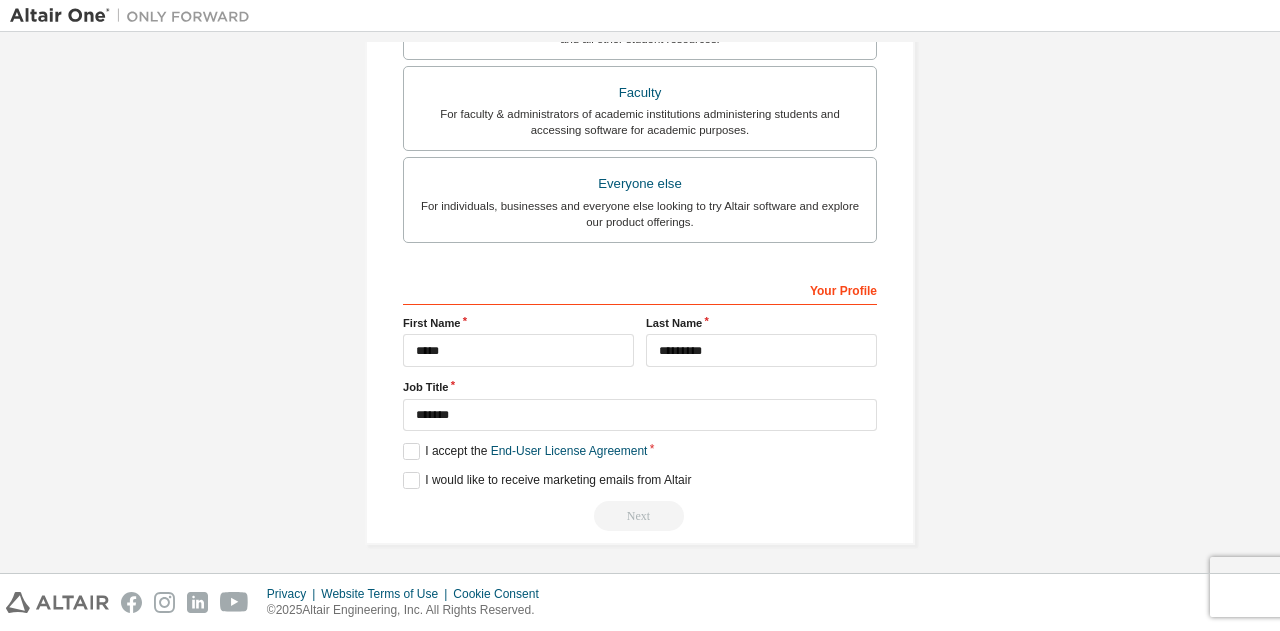 click on "Next" at bounding box center (640, 516) 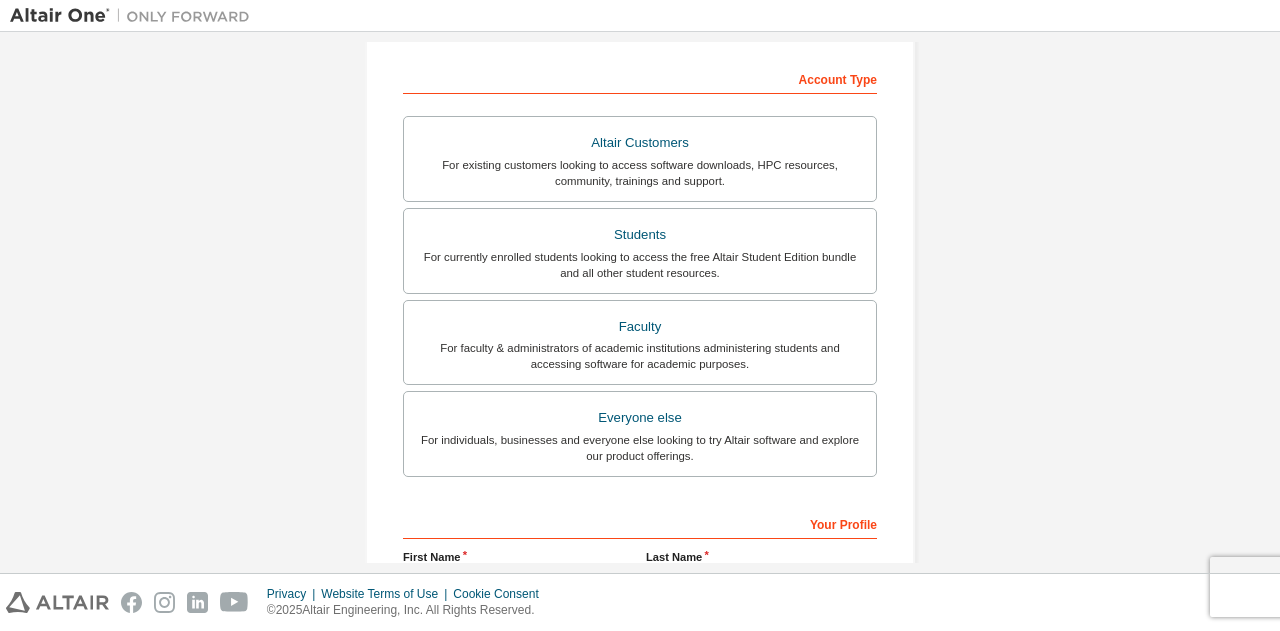 scroll, scrollTop: 296, scrollLeft: 0, axis: vertical 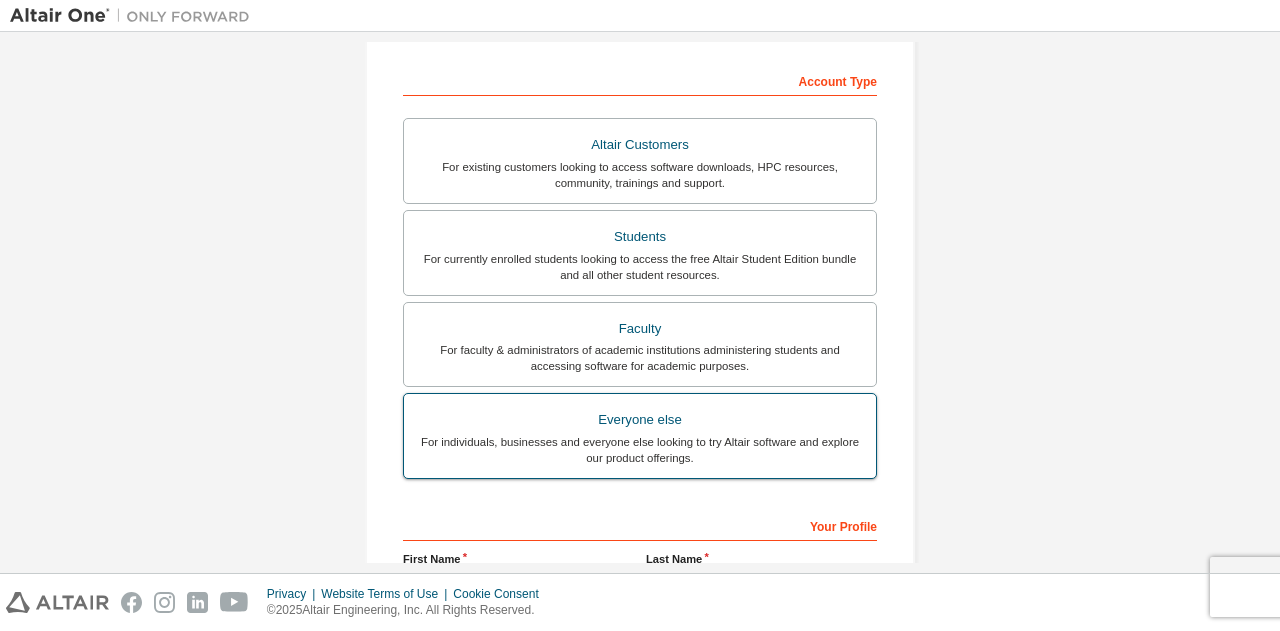 click on "For individuals, businesses and everyone else looking to try Altair software and explore our product offerings." at bounding box center (640, 450) 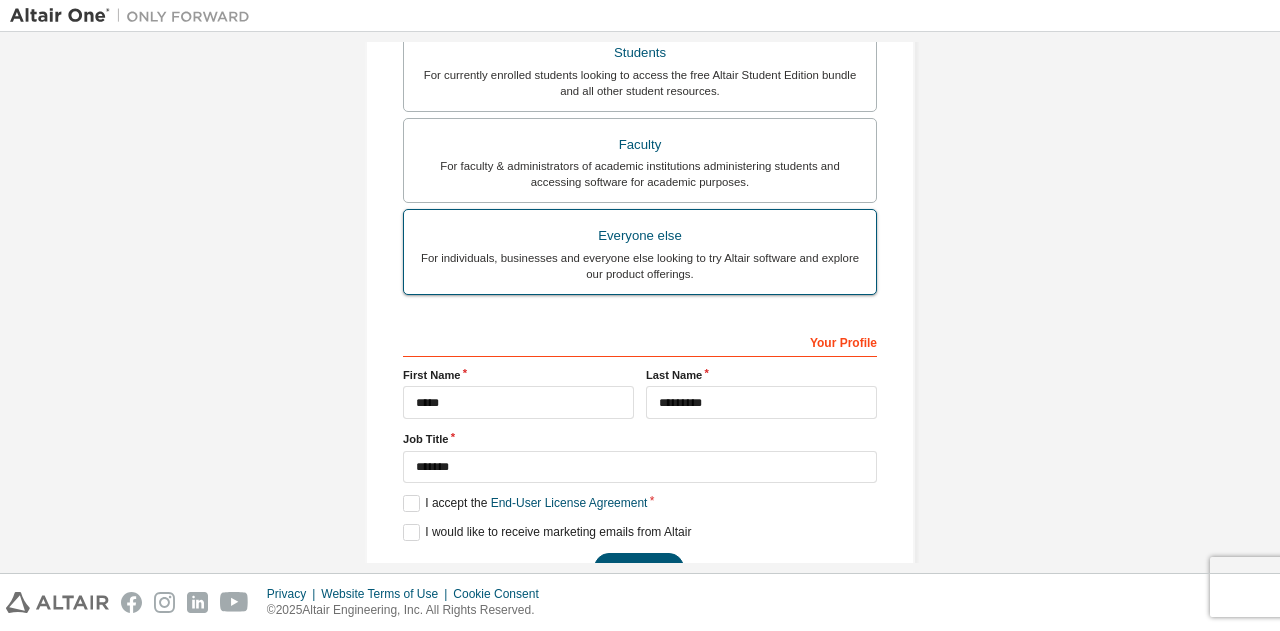 scroll, scrollTop: 532, scrollLeft: 0, axis: vertical 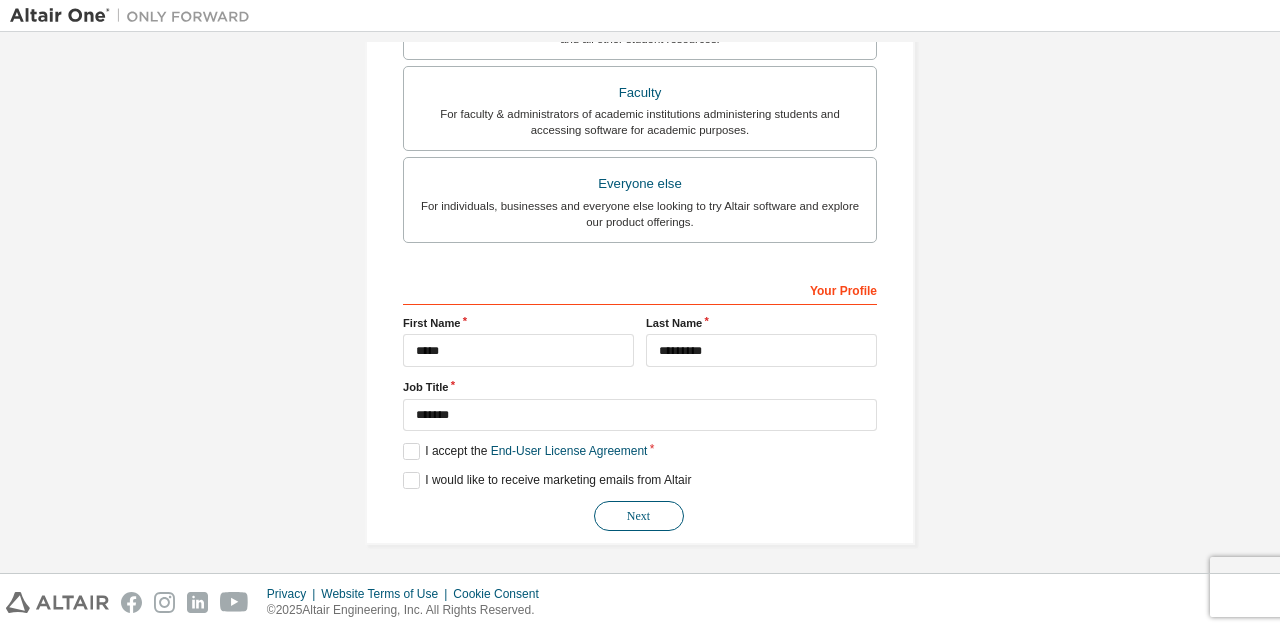 click on "Next" at bounding box center (639, 516) 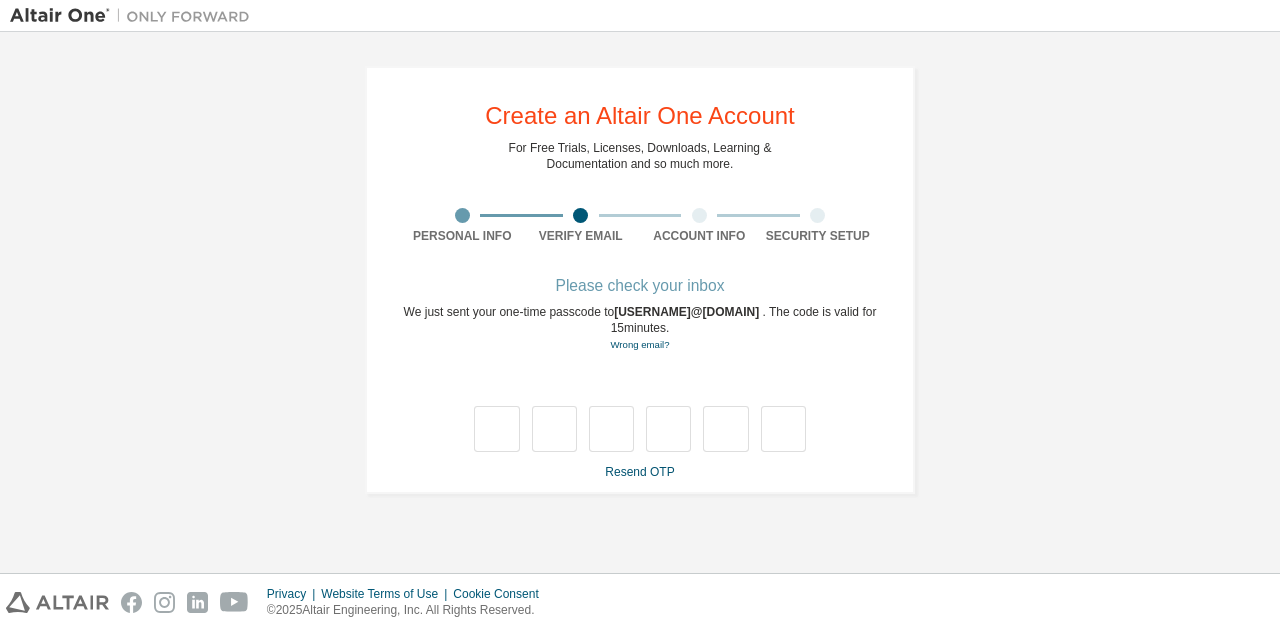 scroll, scrollTop: 0, scrollLeft: 0, axis: both 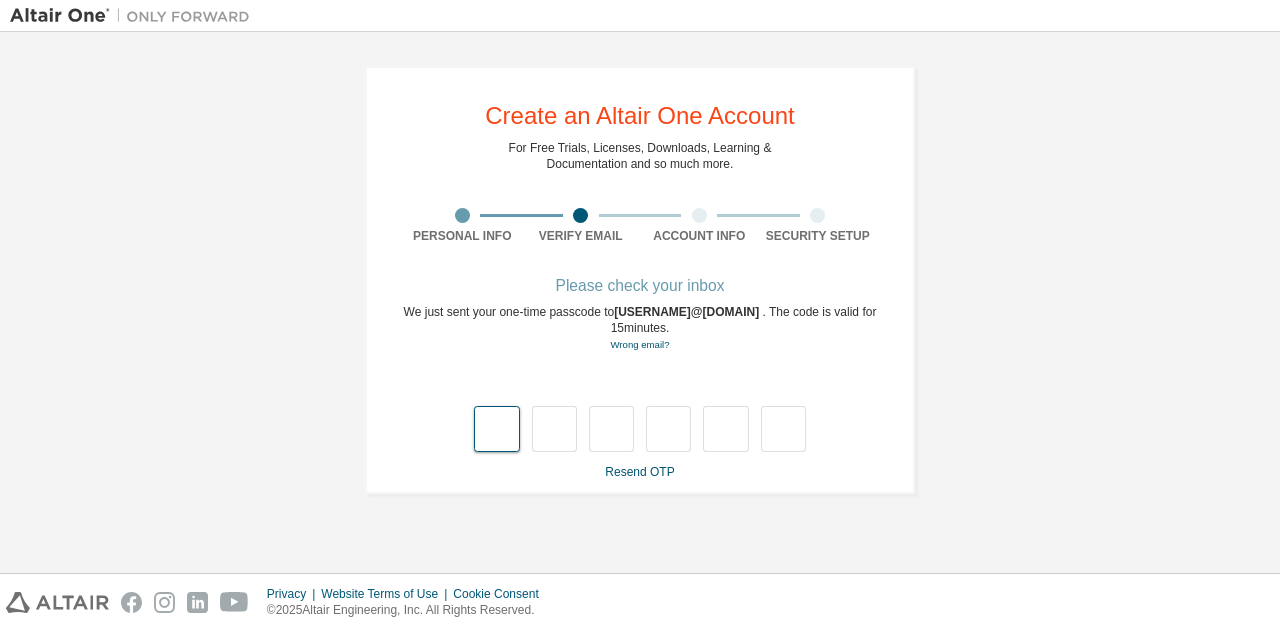 click at bounding box center [496, 429] 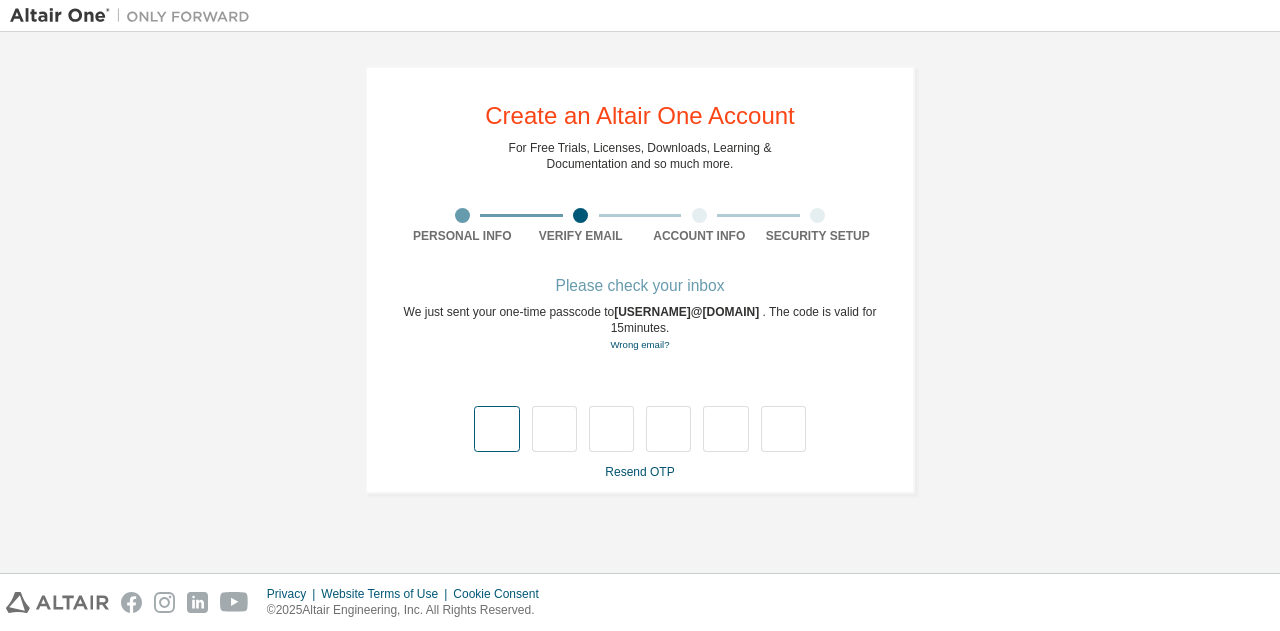 type on "*" 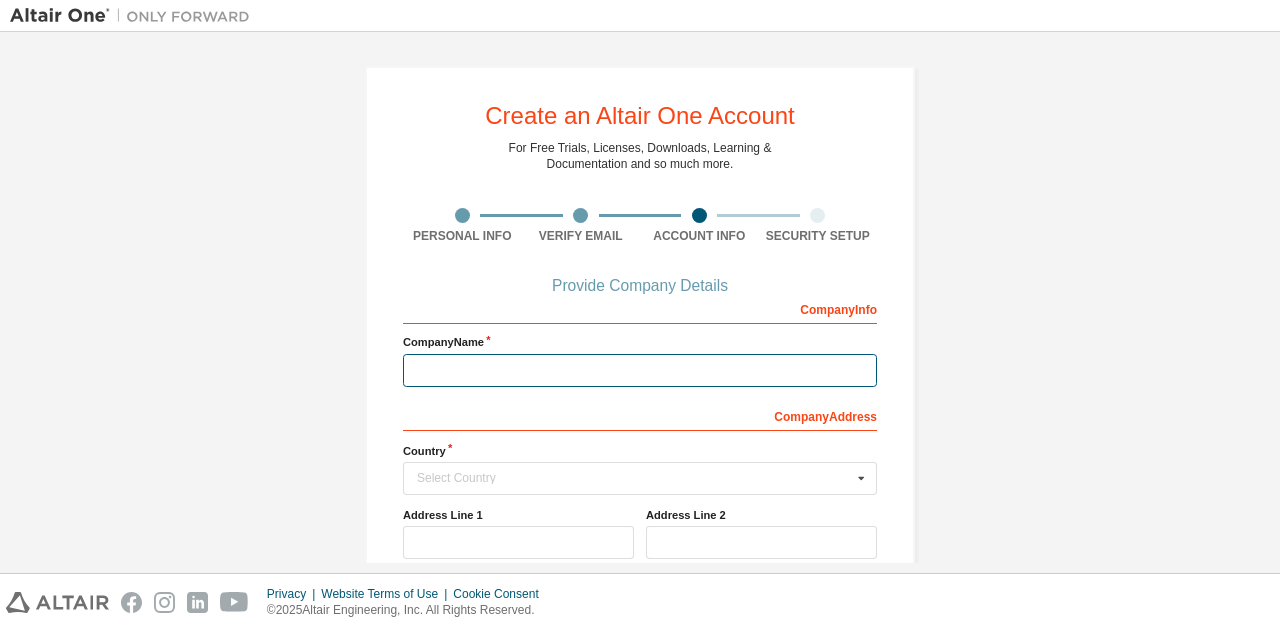 click at bounding box center (640, 370) 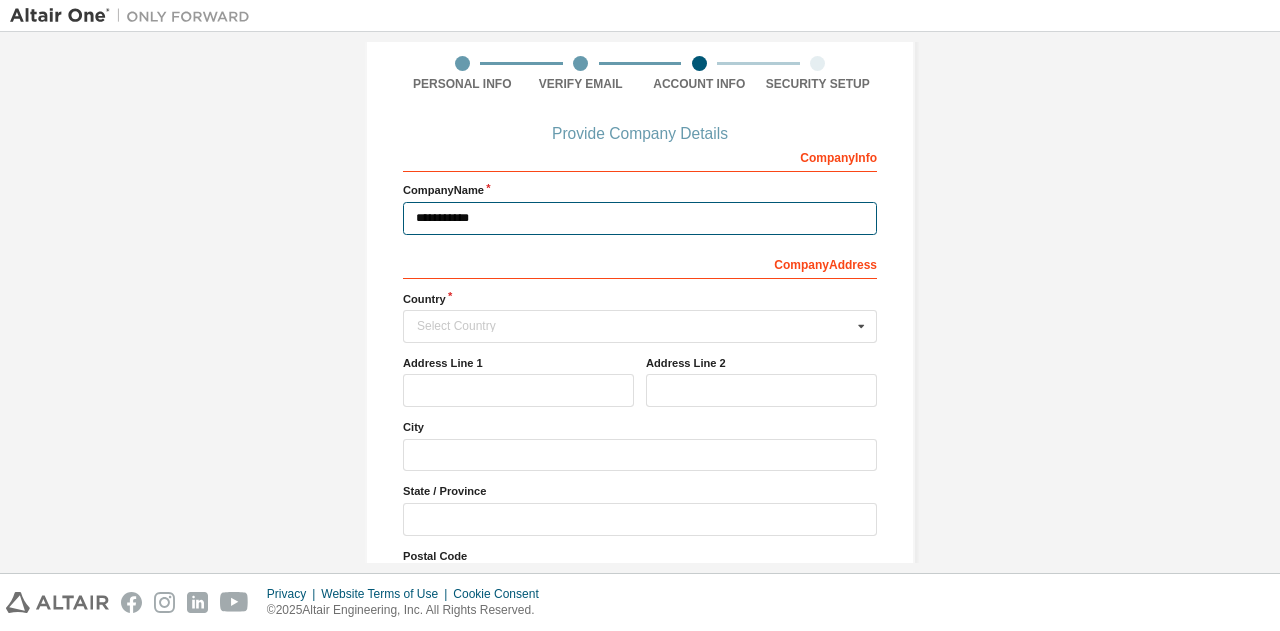 scroll, scrollTop: 156, scrollLeft: 0, axis: vertical 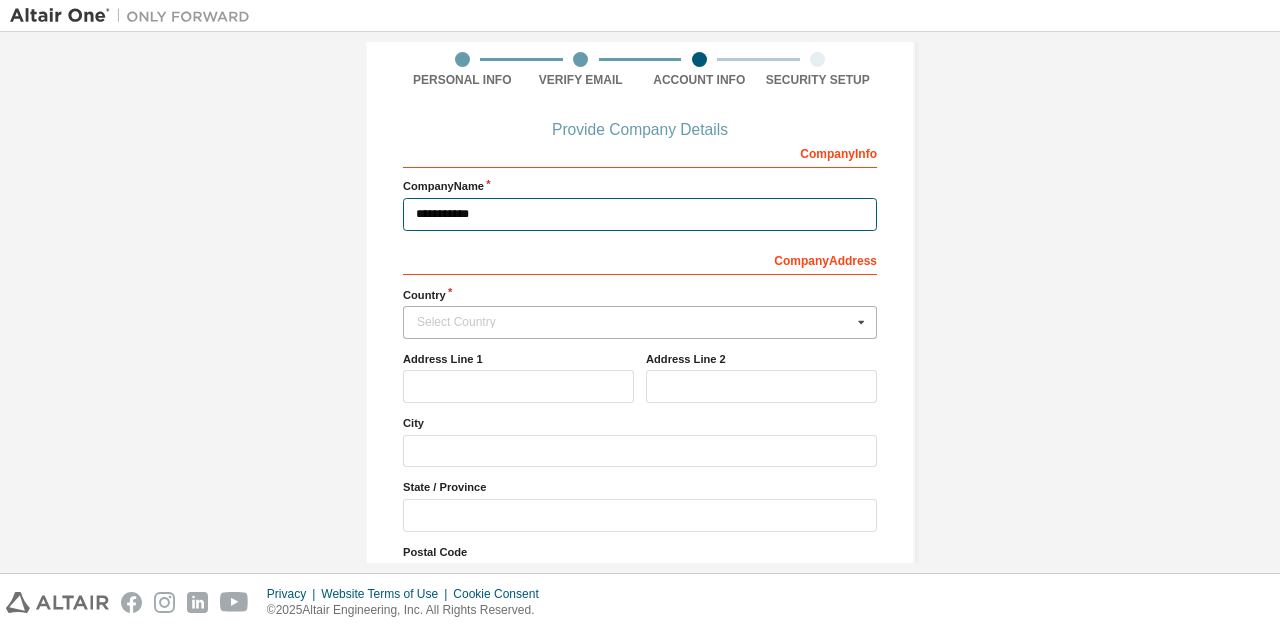 type on "**********" 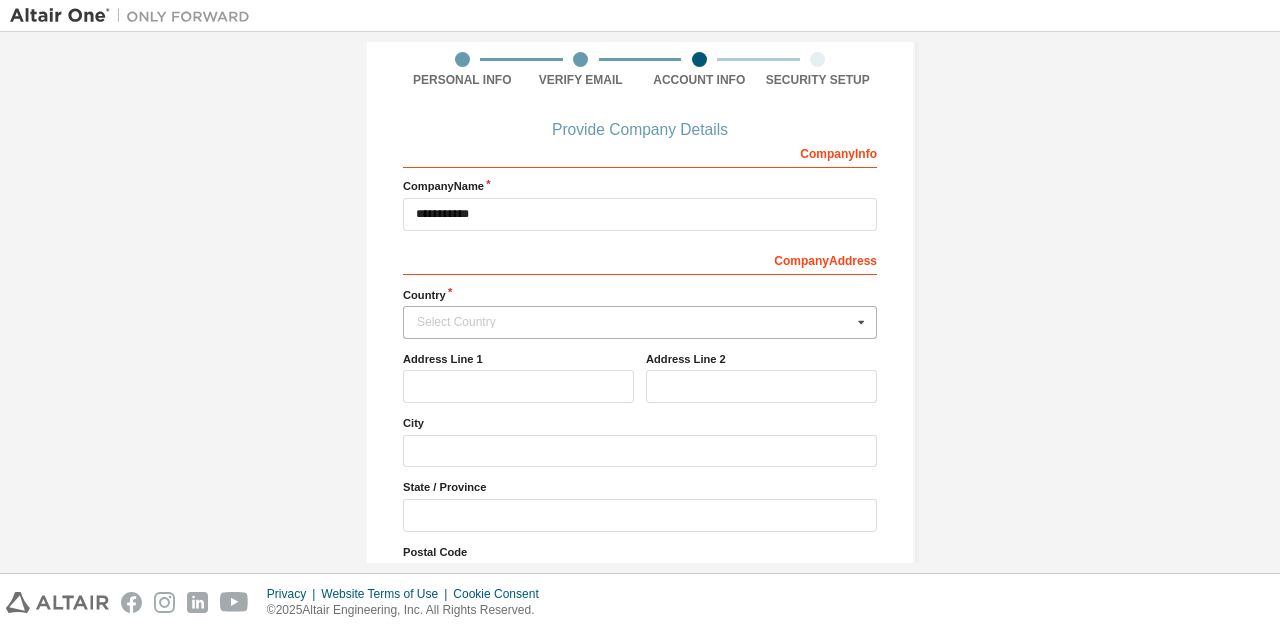 click on "Select Country" at bounding box center [634, 322] 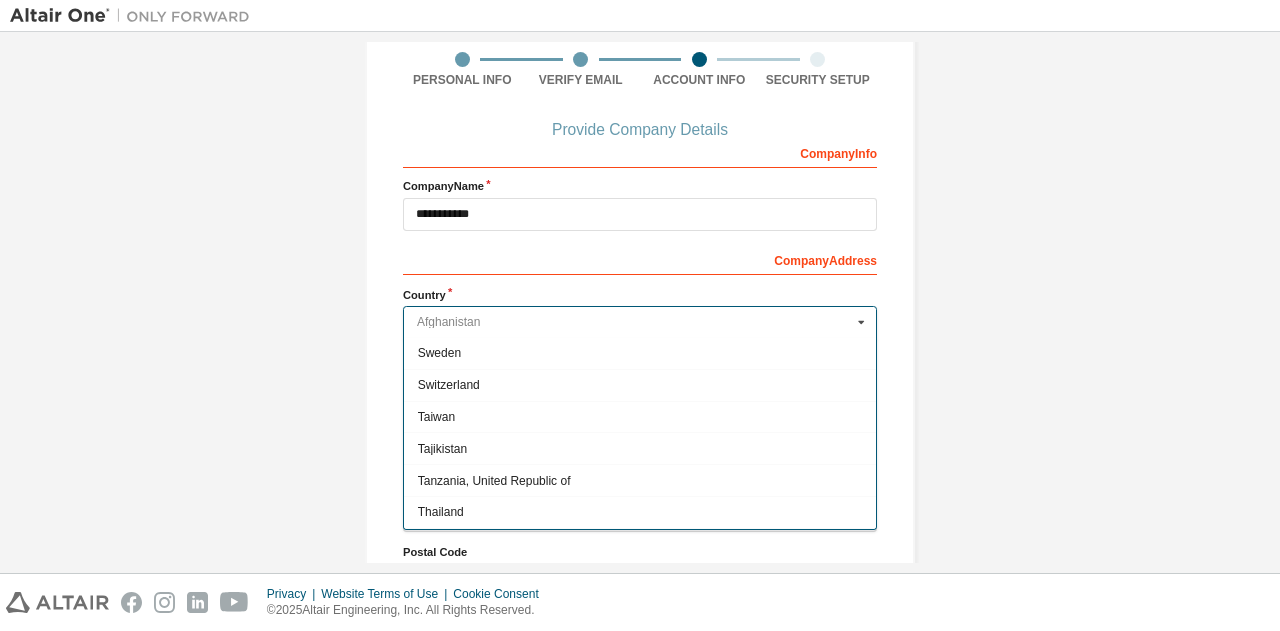 scroll, scrollTop: 7341, scrollLeft: 0, axis: vertical 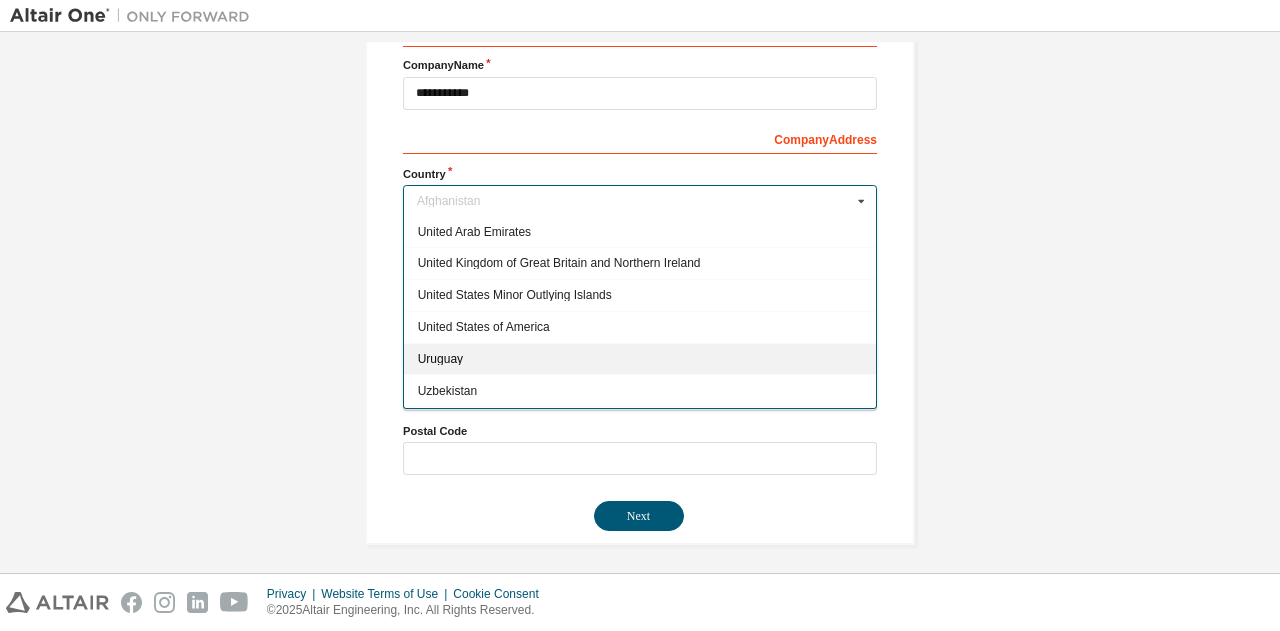 click on "Uruguay" at bounding box center (640, 358) 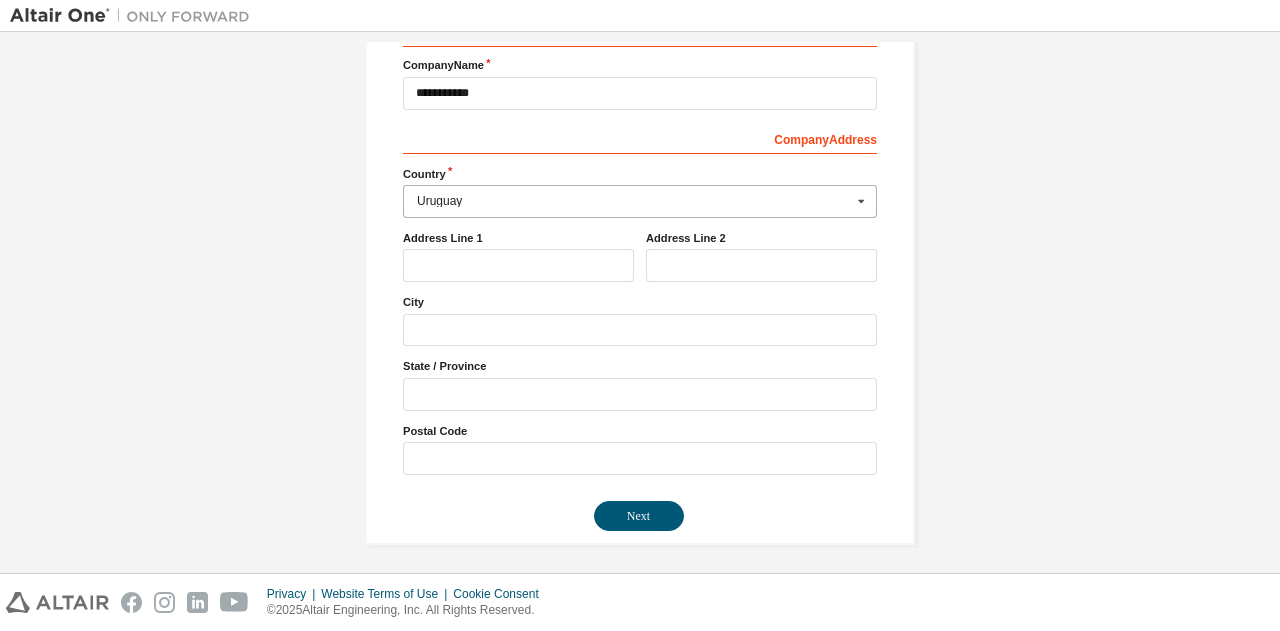 click at bounding box center (641, 201) 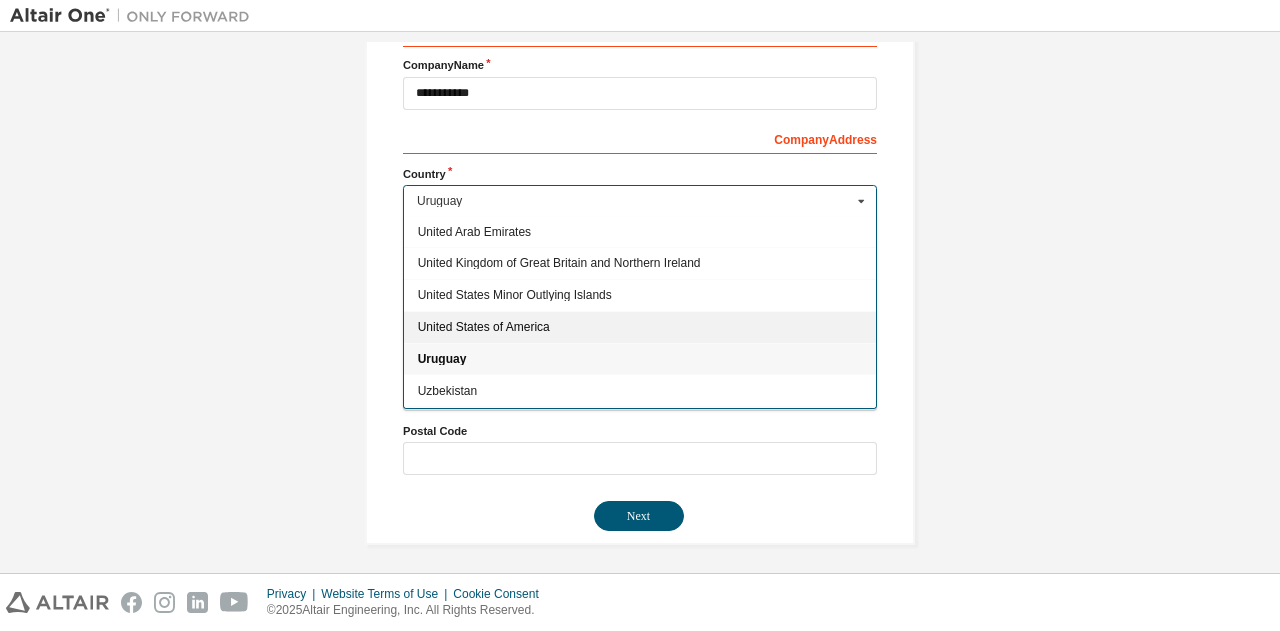 click on "United States of America" at bounding box center [640, 327] 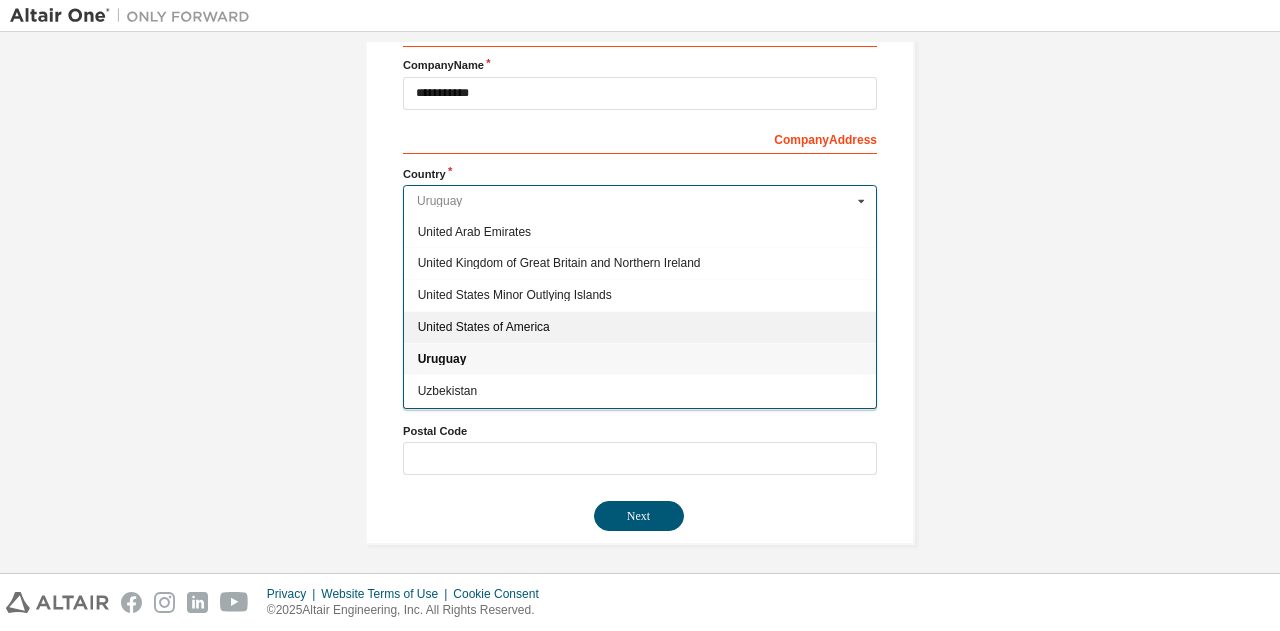 type on "***" 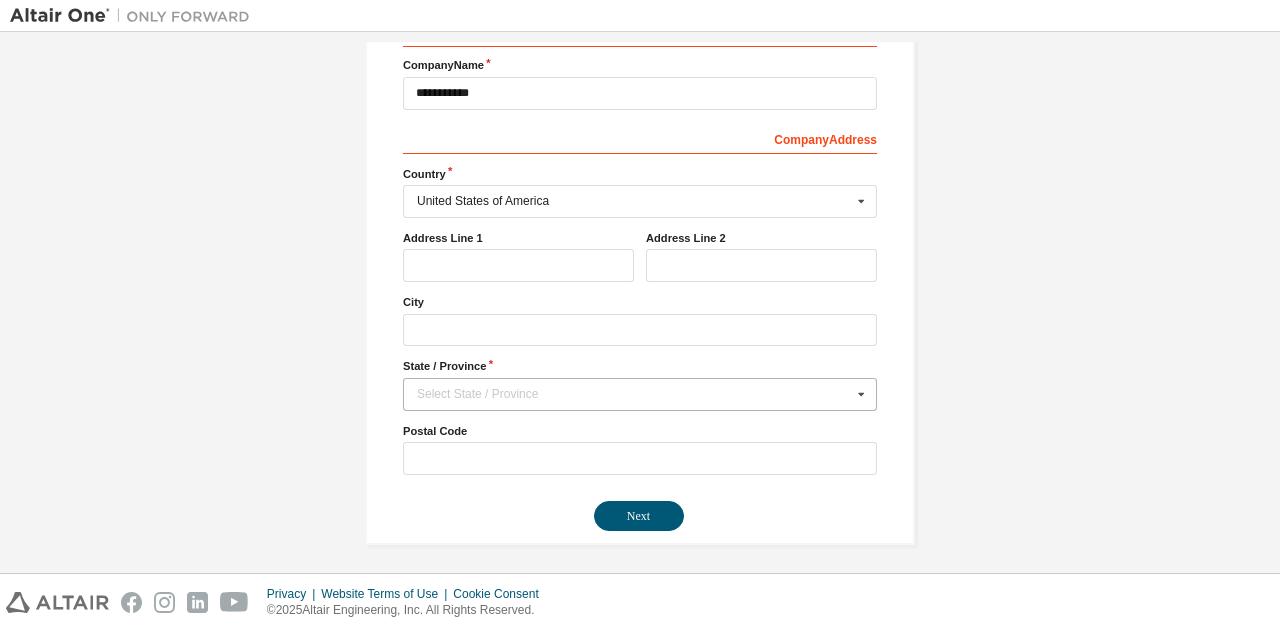 click on "Select State / Province" at bounding box center [634, 394] 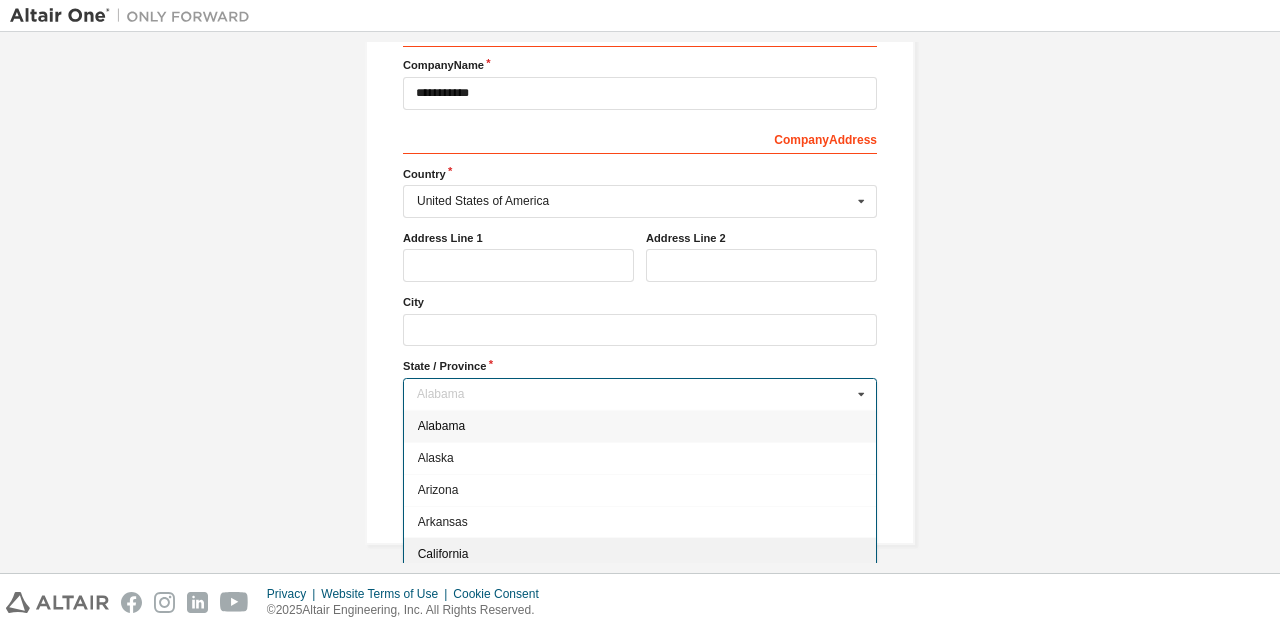 click on "California" at bounding box center (640, 553) 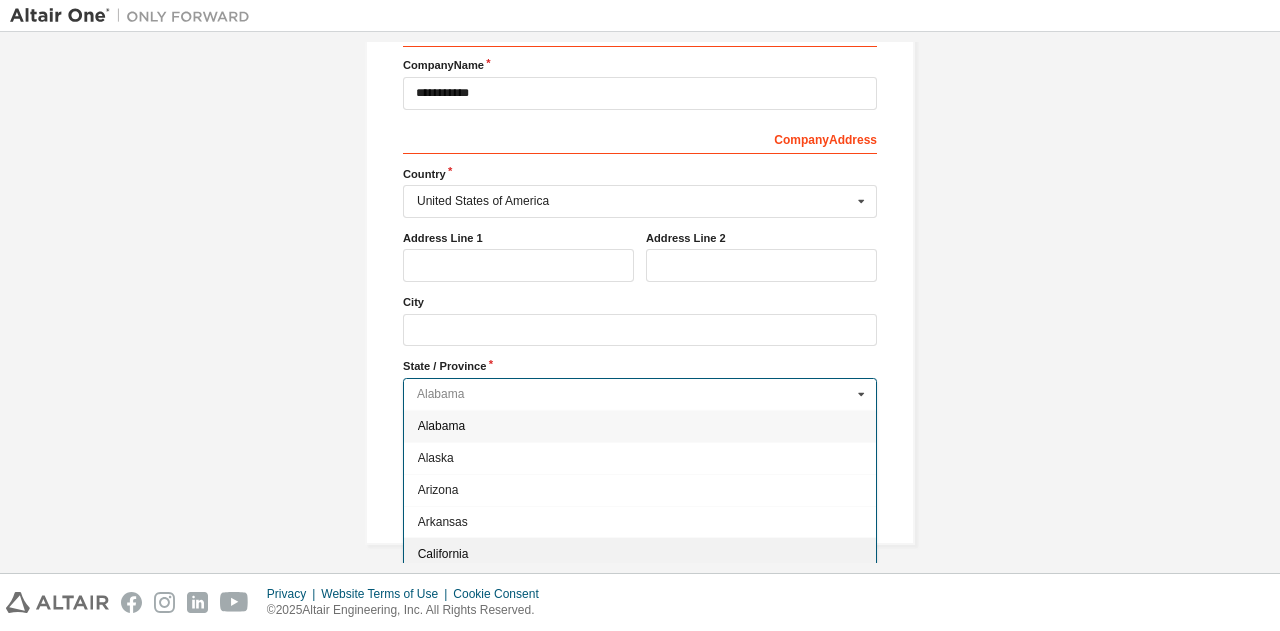 type on "**" 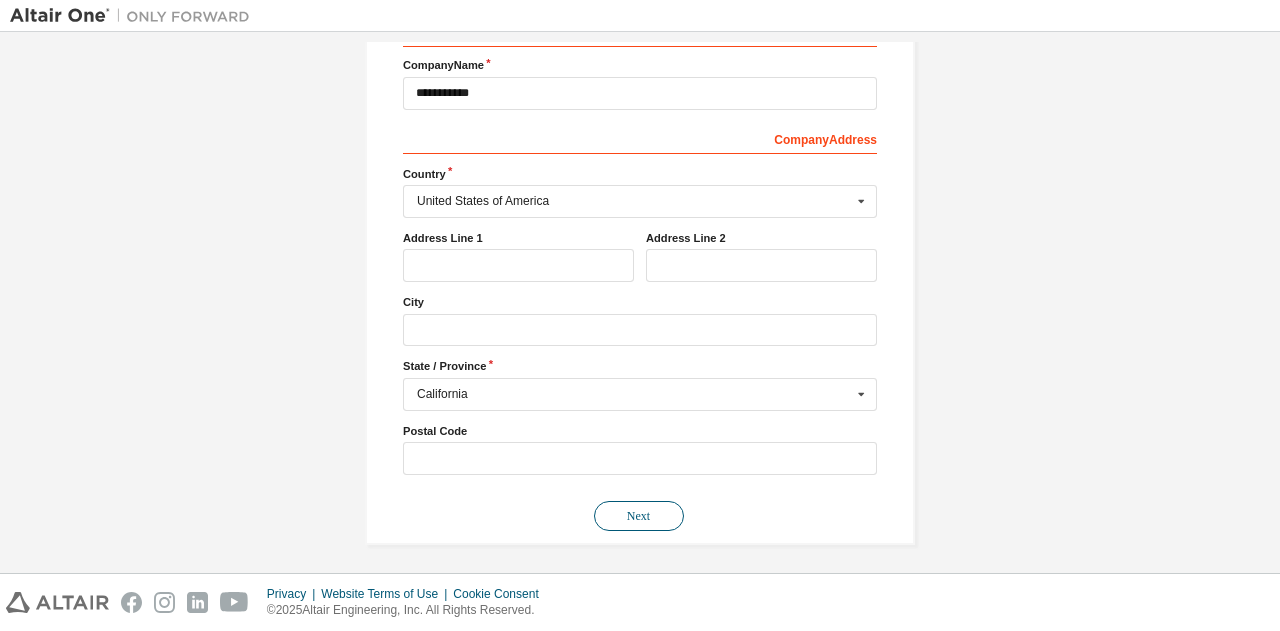 click on "Next" at bounding box center (639, 516) 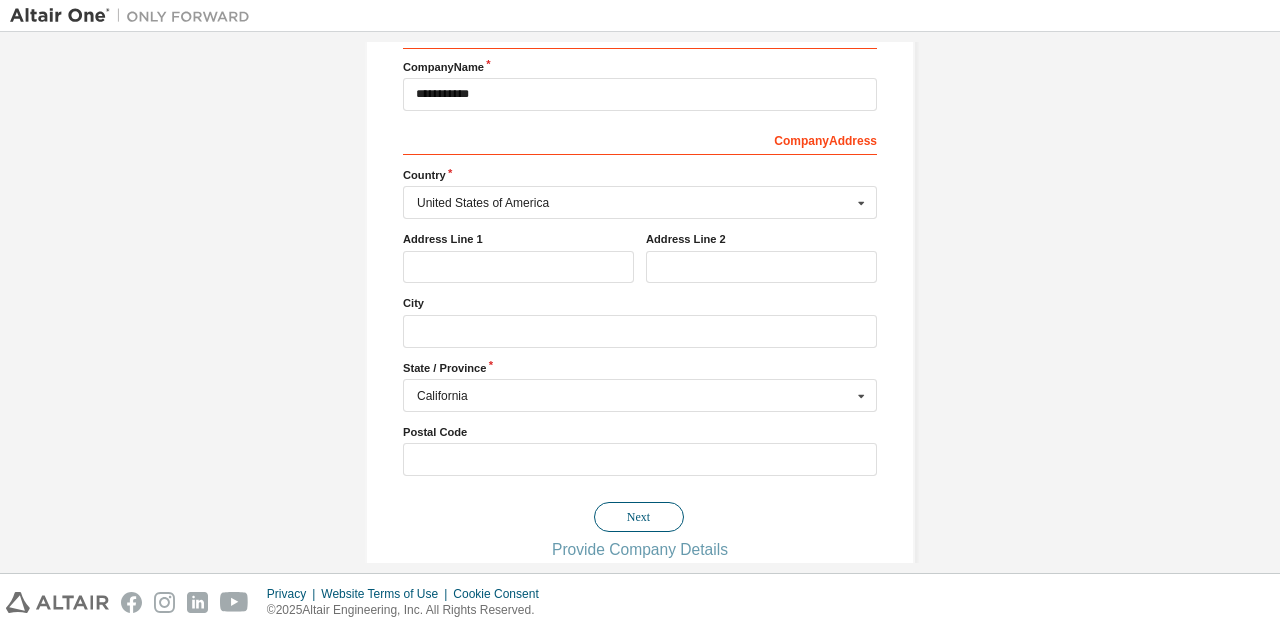 scroll, scrollTop: 0, scrollLeft: 0, axis: both 